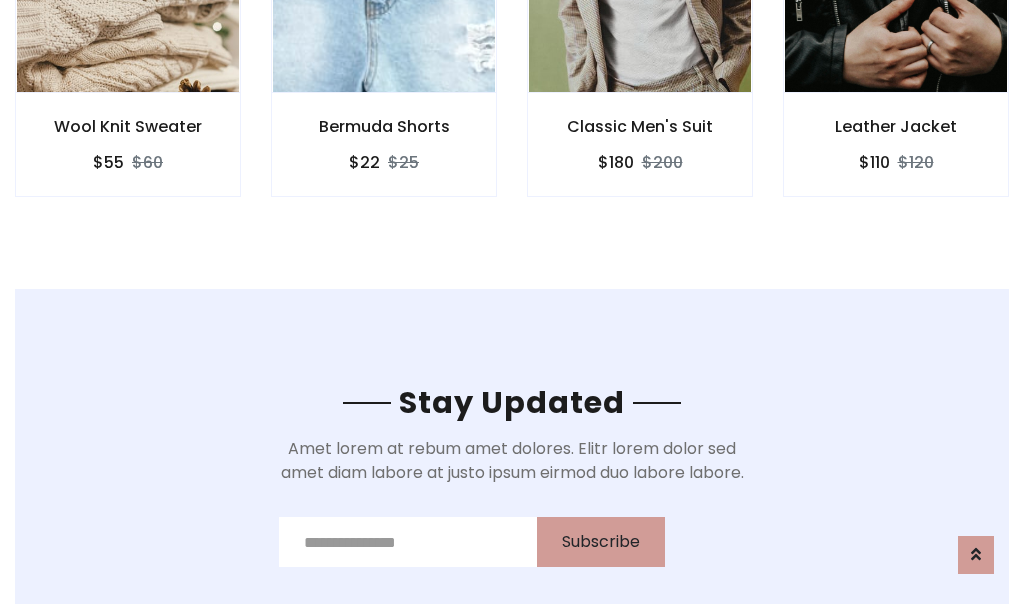 scroll, scrollTop: 3012, scrollLeft: 0, axis: vertical 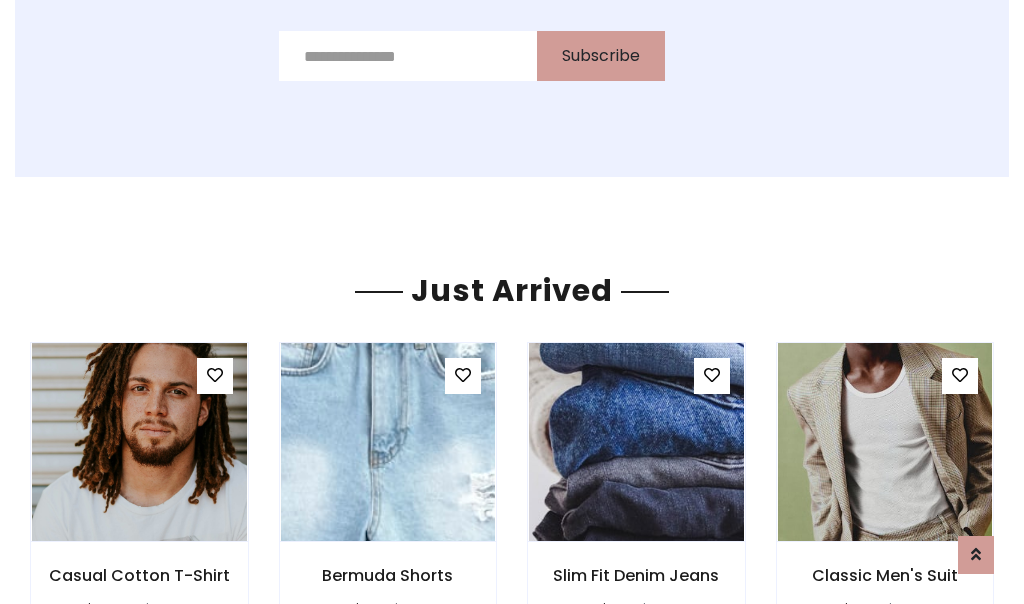 click on "Classic Men's Suit
$180
$200" at bounding box center (640, -428) 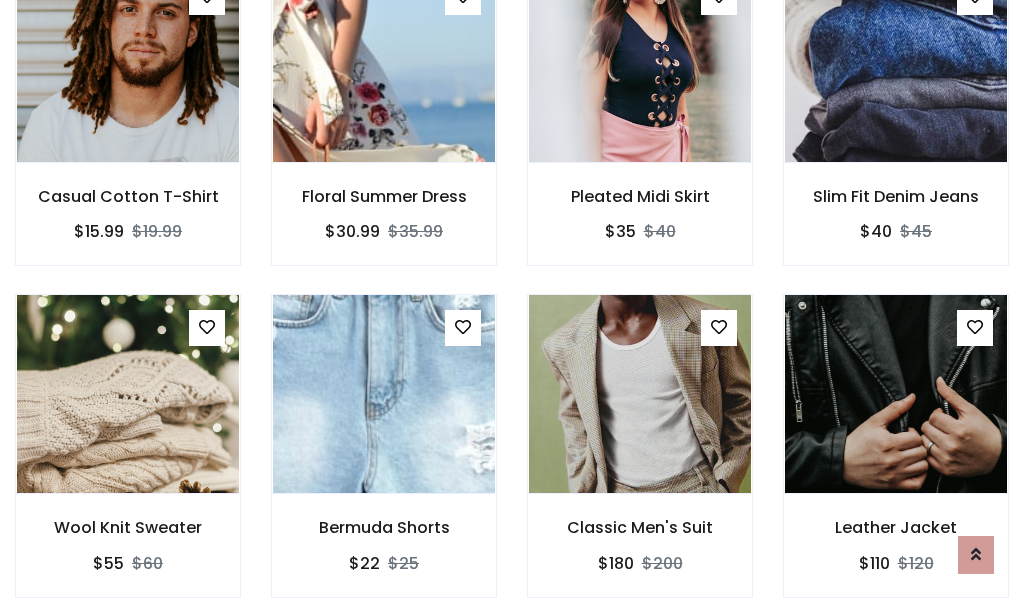 click on "Classic Men's Suit
$180
$200" at bounding box center (640, 459) 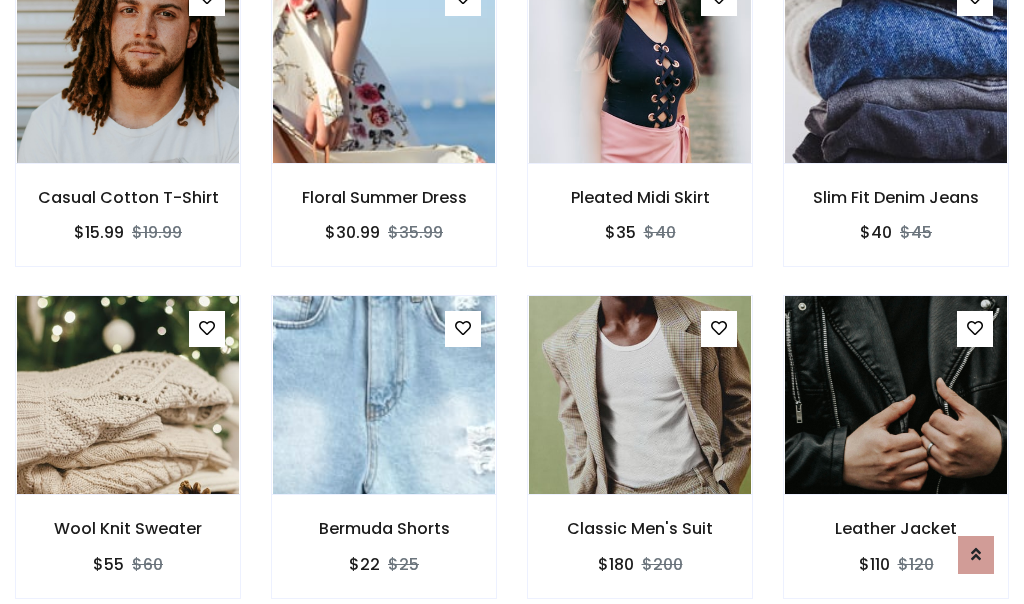 click on "Classic Men's Suit
$180
$200" at bounding box center [640, 460] 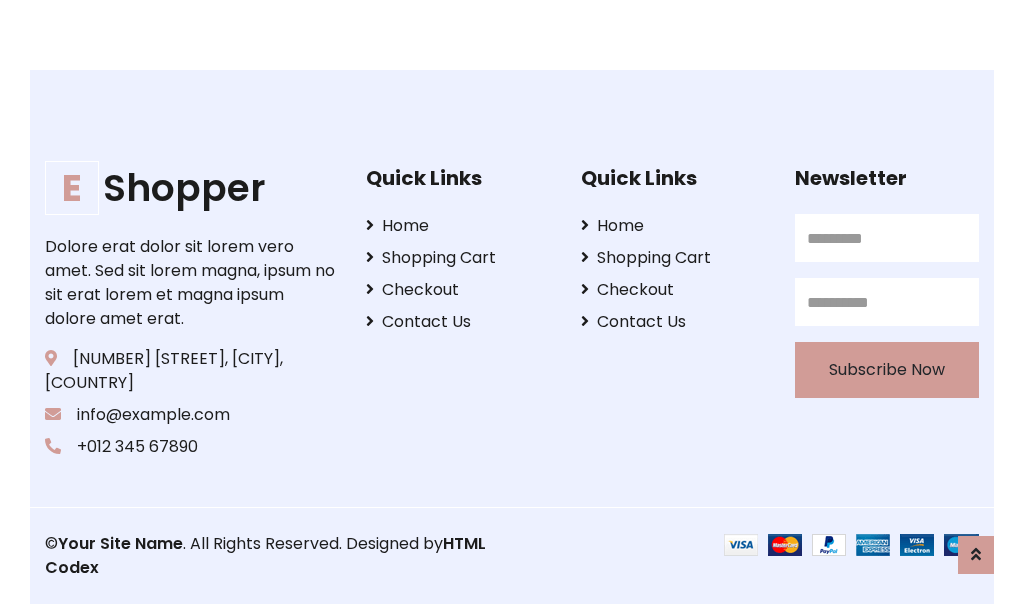 scroll, scrollTop: 3807, scrollLeft: 0, axis: vertical 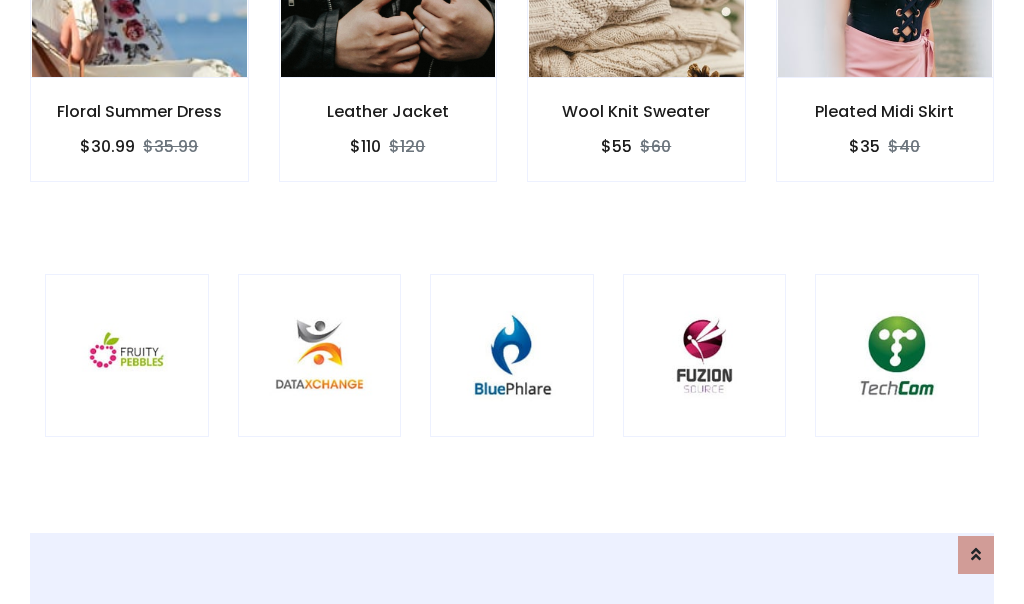 click at bounding box center [512, 356] 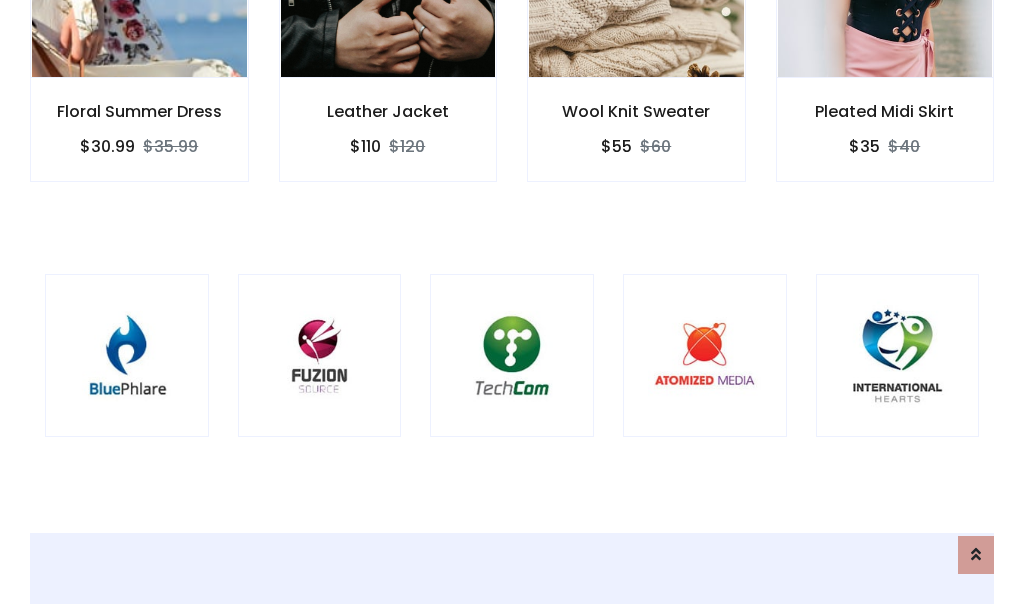 click at bounding box center [512, 356] 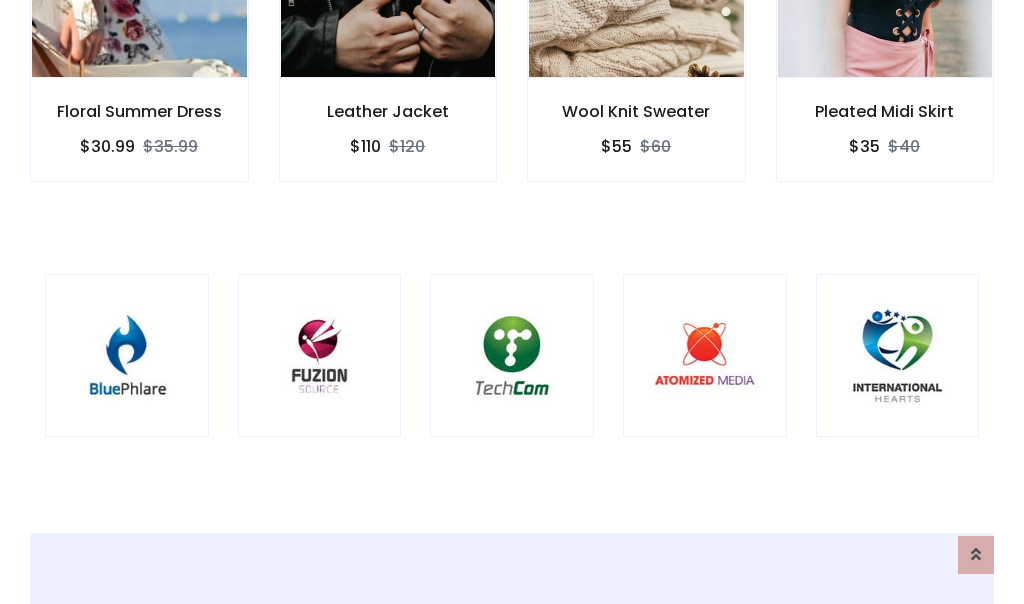 scroll, scrollTop: 0, scrollLeft: 0, axis: both 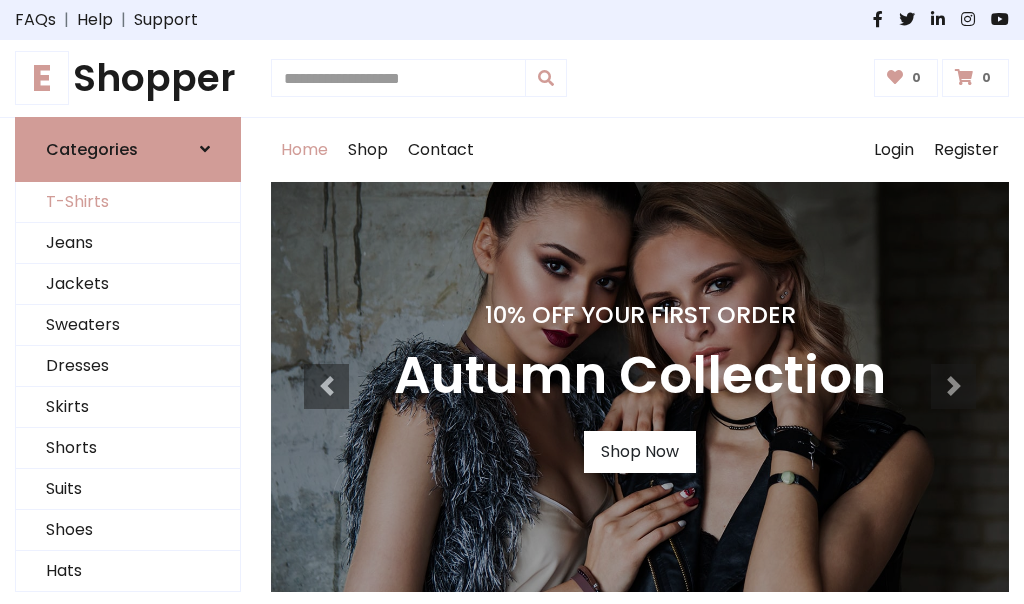 click on "T-Shirts" at bounding box center [128, 202] 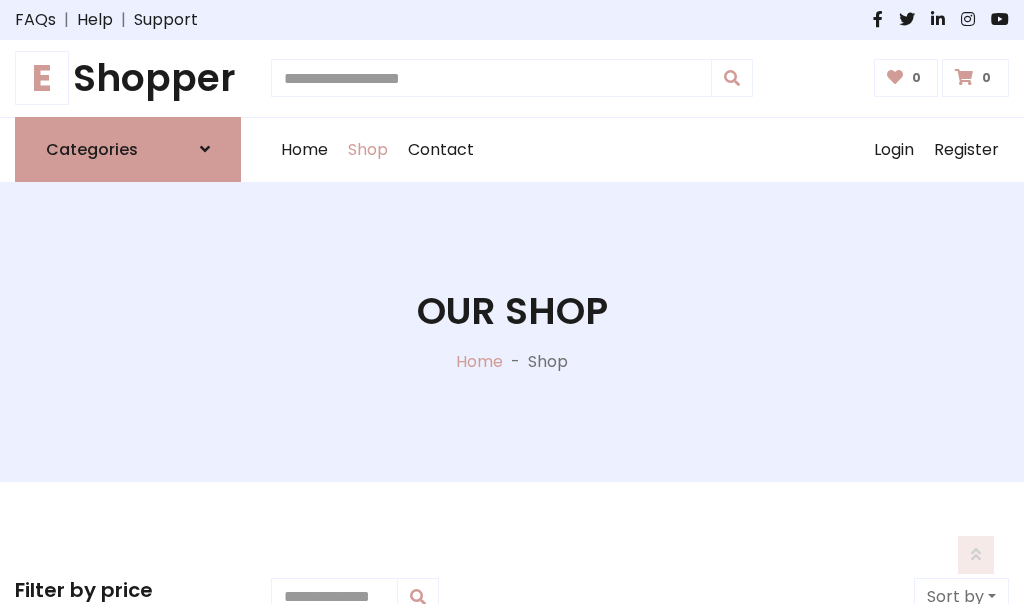 scroll, scrollTop: 802, scrollLeft: 0, axis: vertical 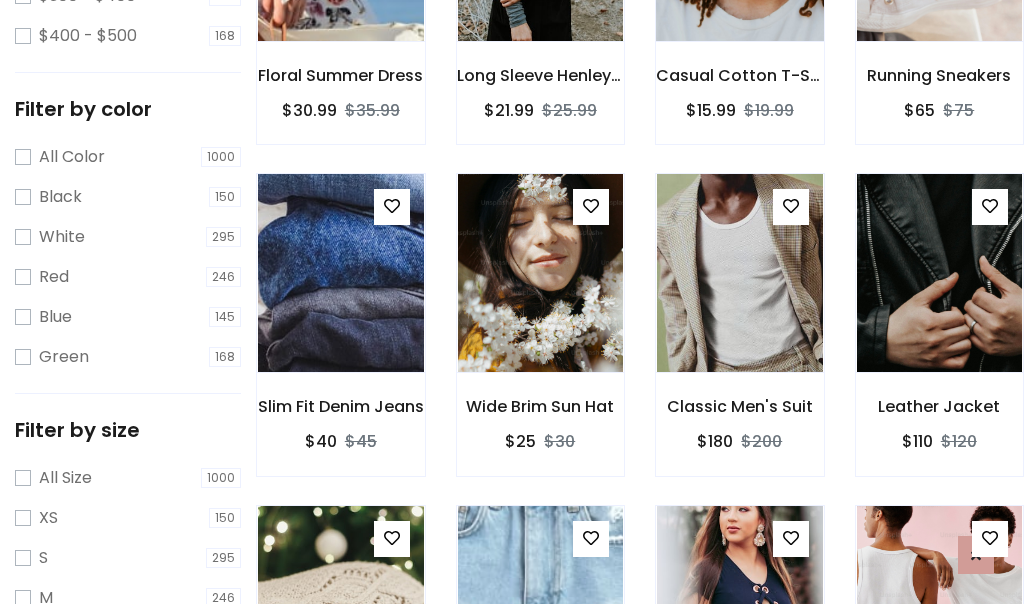 click at bounding box center (739, -58) 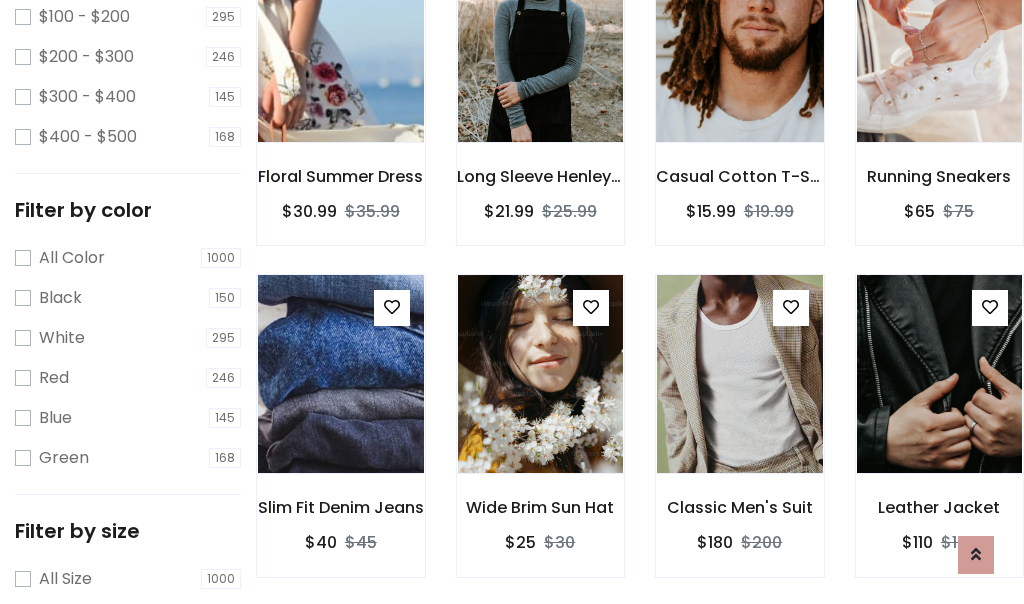 scroll, scrollTop: 101, scrollLeft: 0, axis: vertical 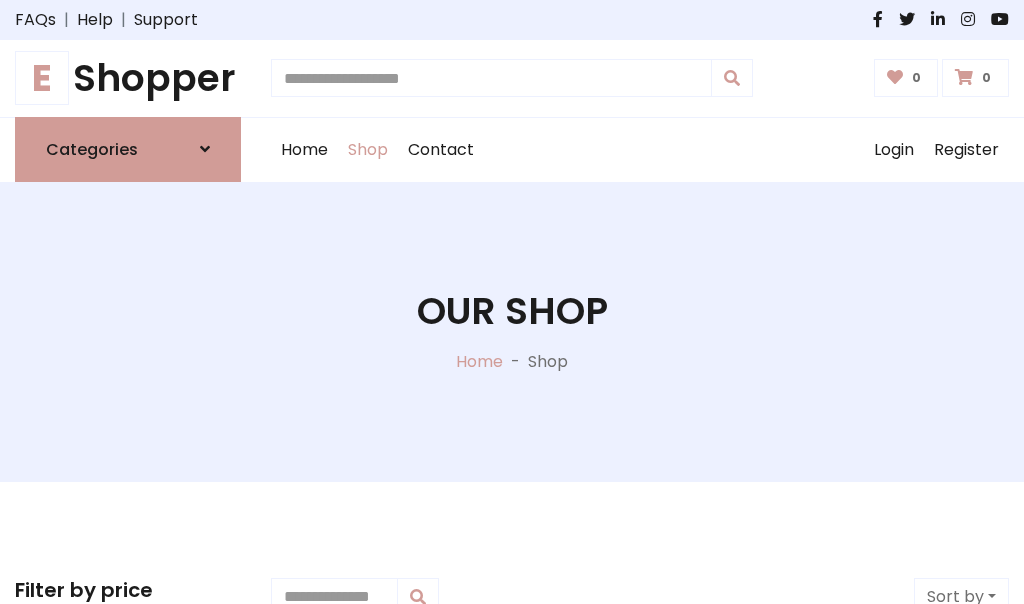 click on "E Shopper" at bounding box center [128, 78] 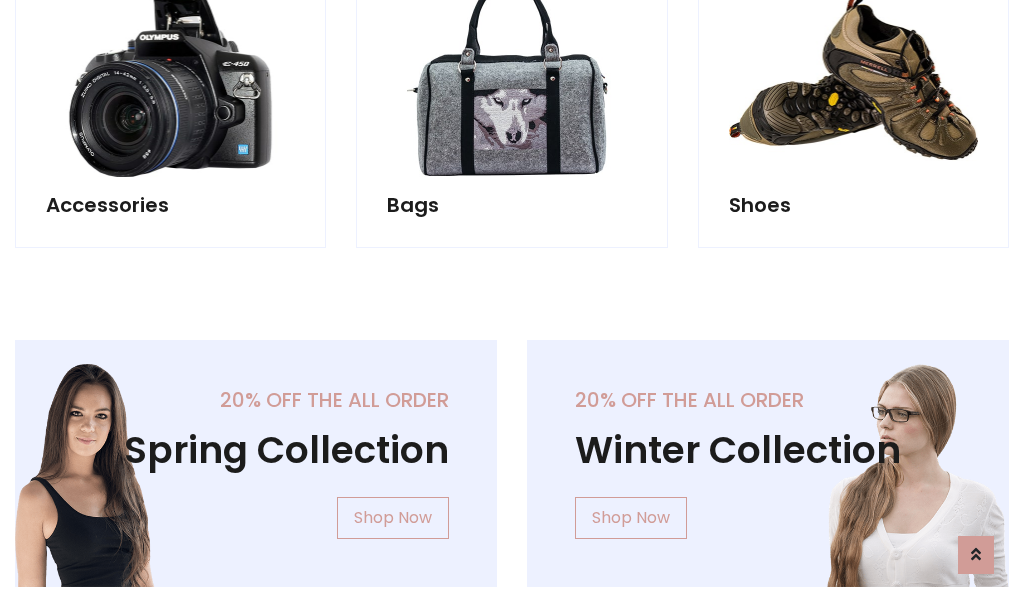 scroll, scrollTop: 1943, scrollLeft: 0, axis: vertical 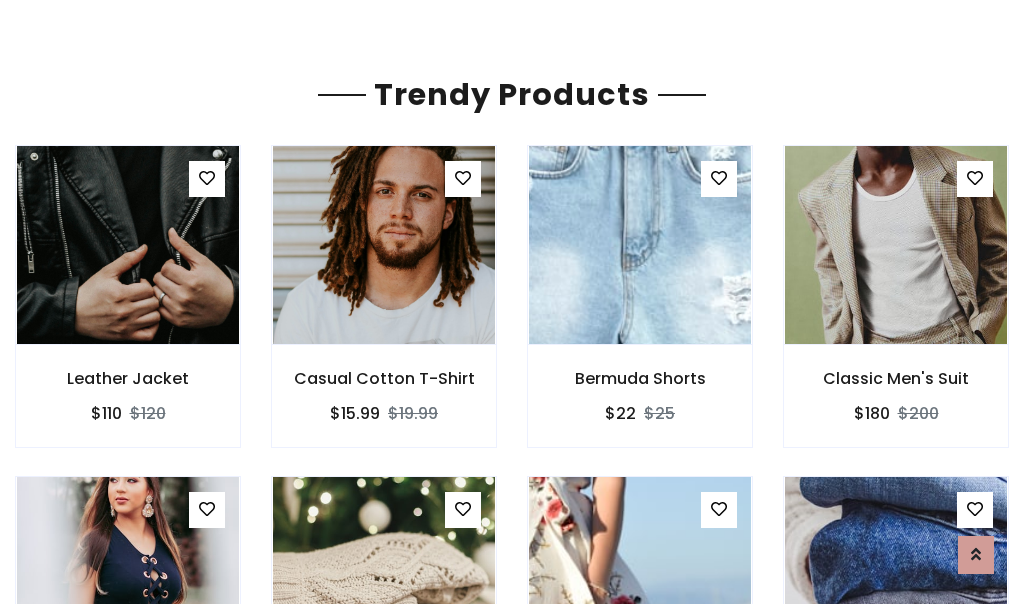 click on "Shop" at bounding box center (368, -1793) 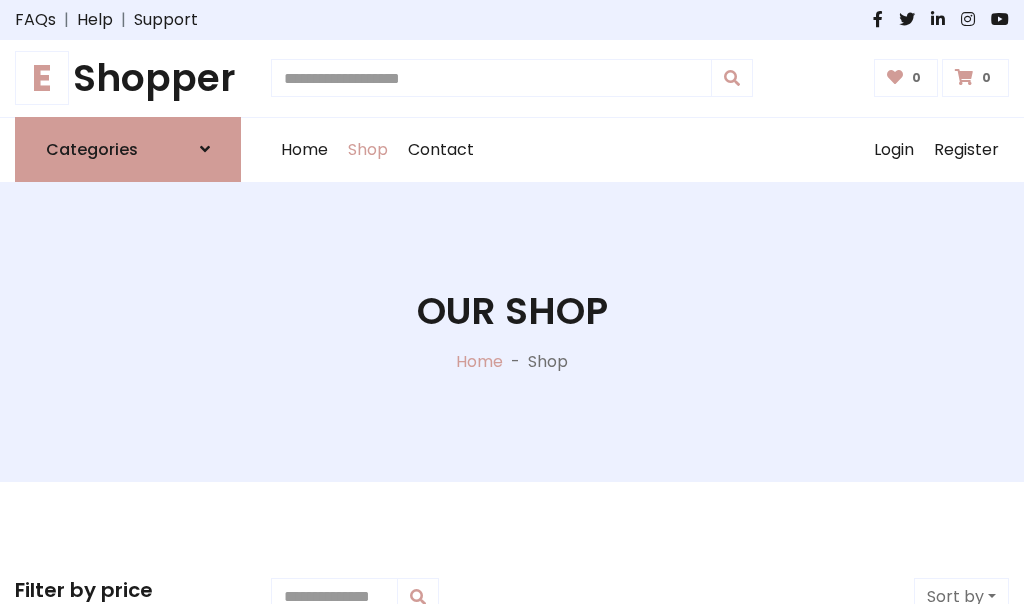scroll, scrollTop: 0, scrollLeft: 0, axis: both 